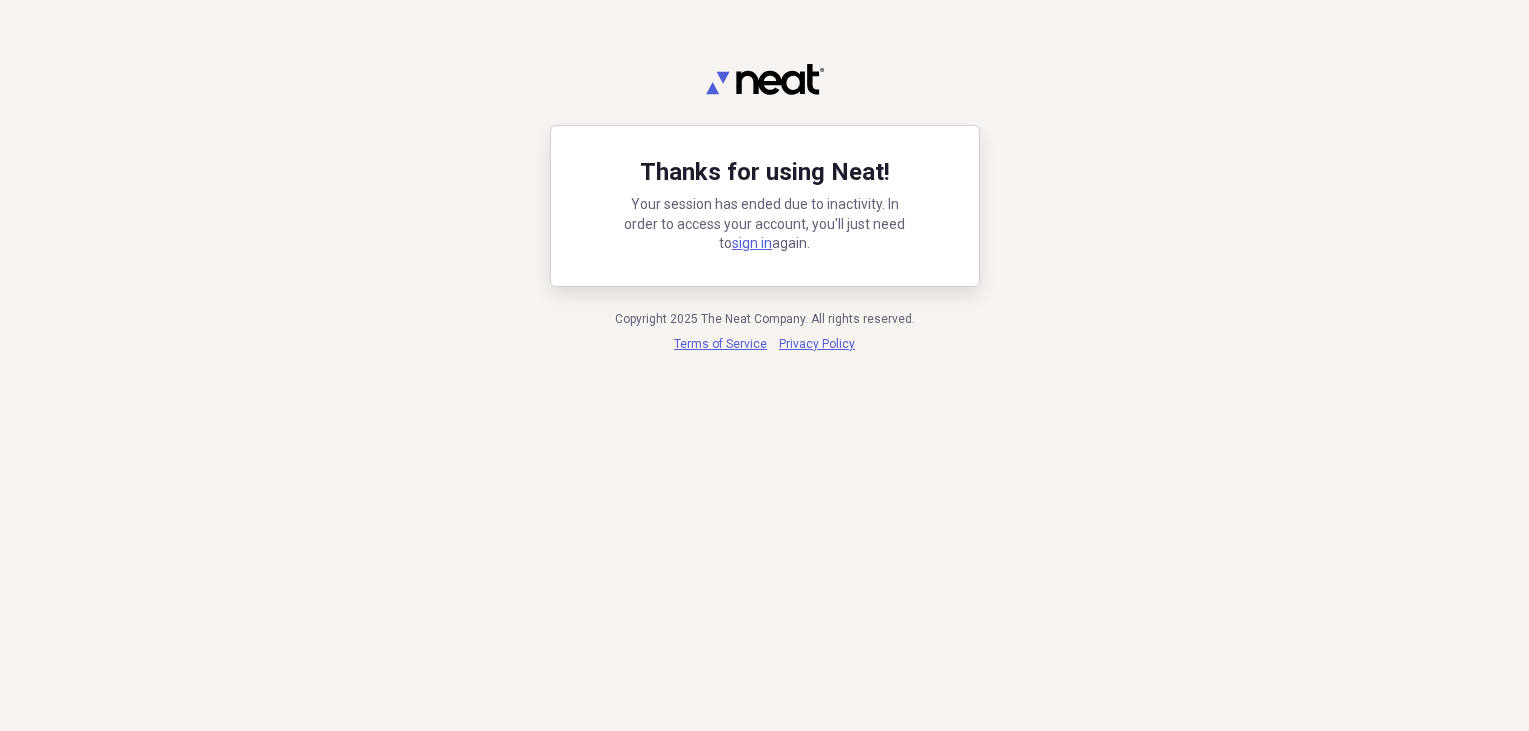 scroll, scrollTop: 0, scrollLeft: 0, axis: both 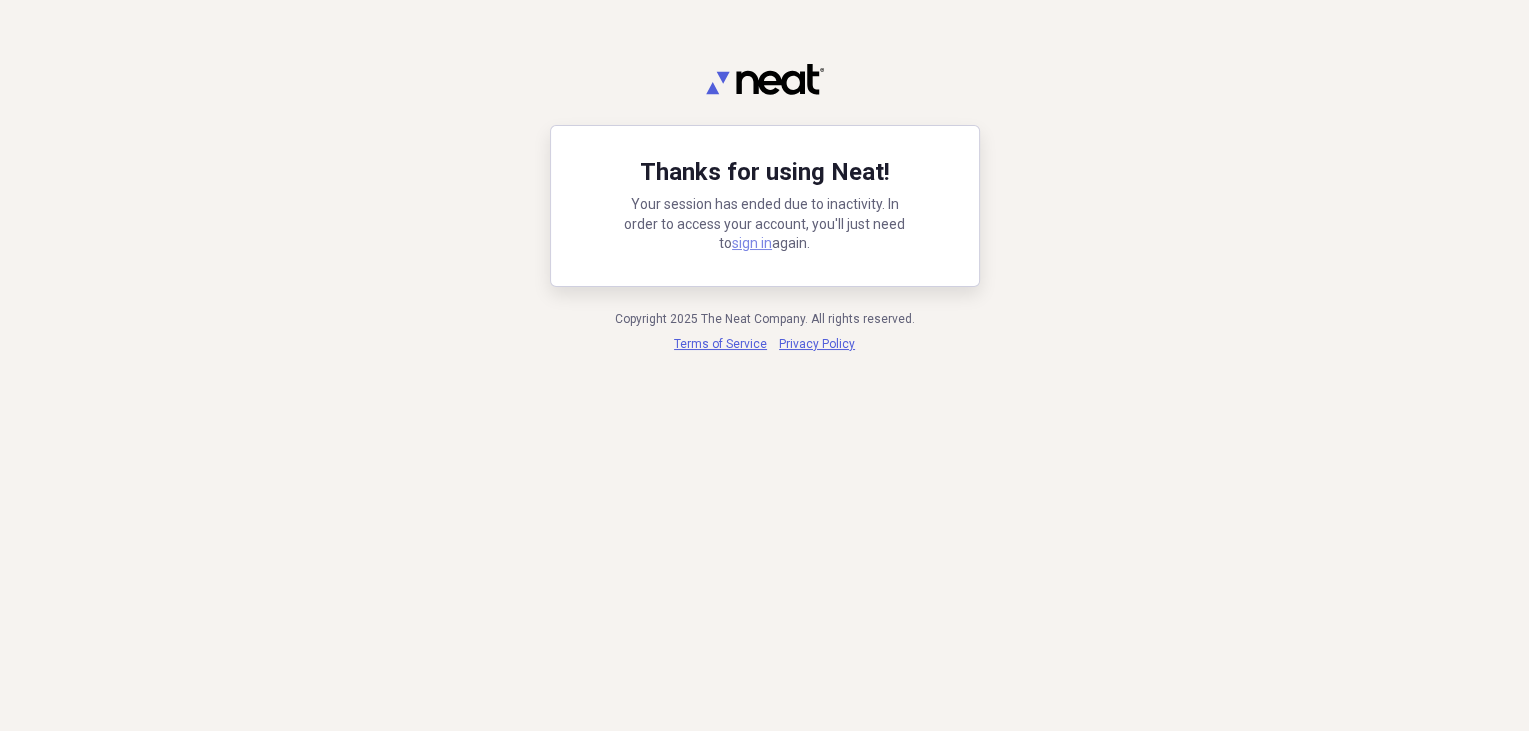 click on "sign in" at bounding box center [752, 243] 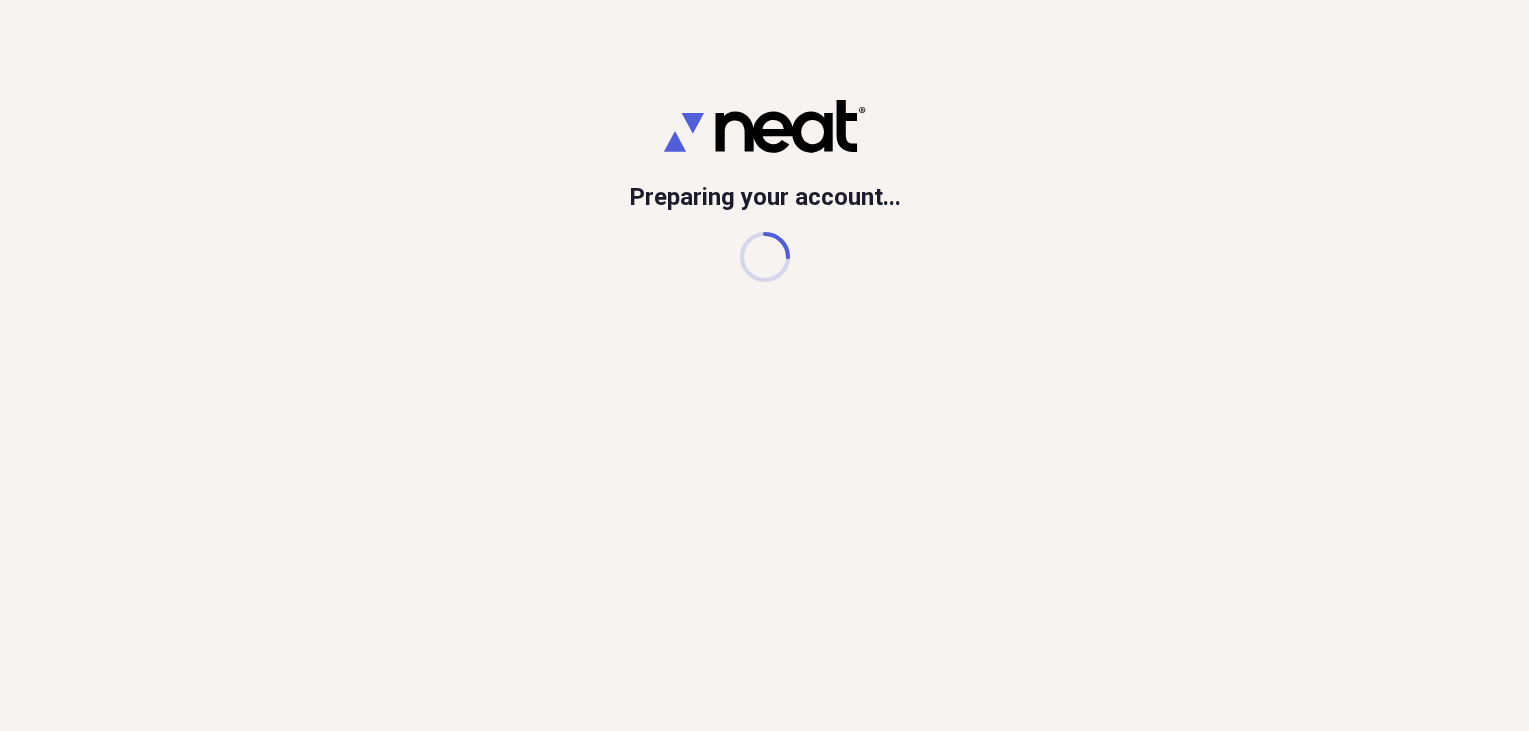 scroll, scrollTop: 0, scrollLeft: 0, axis: both 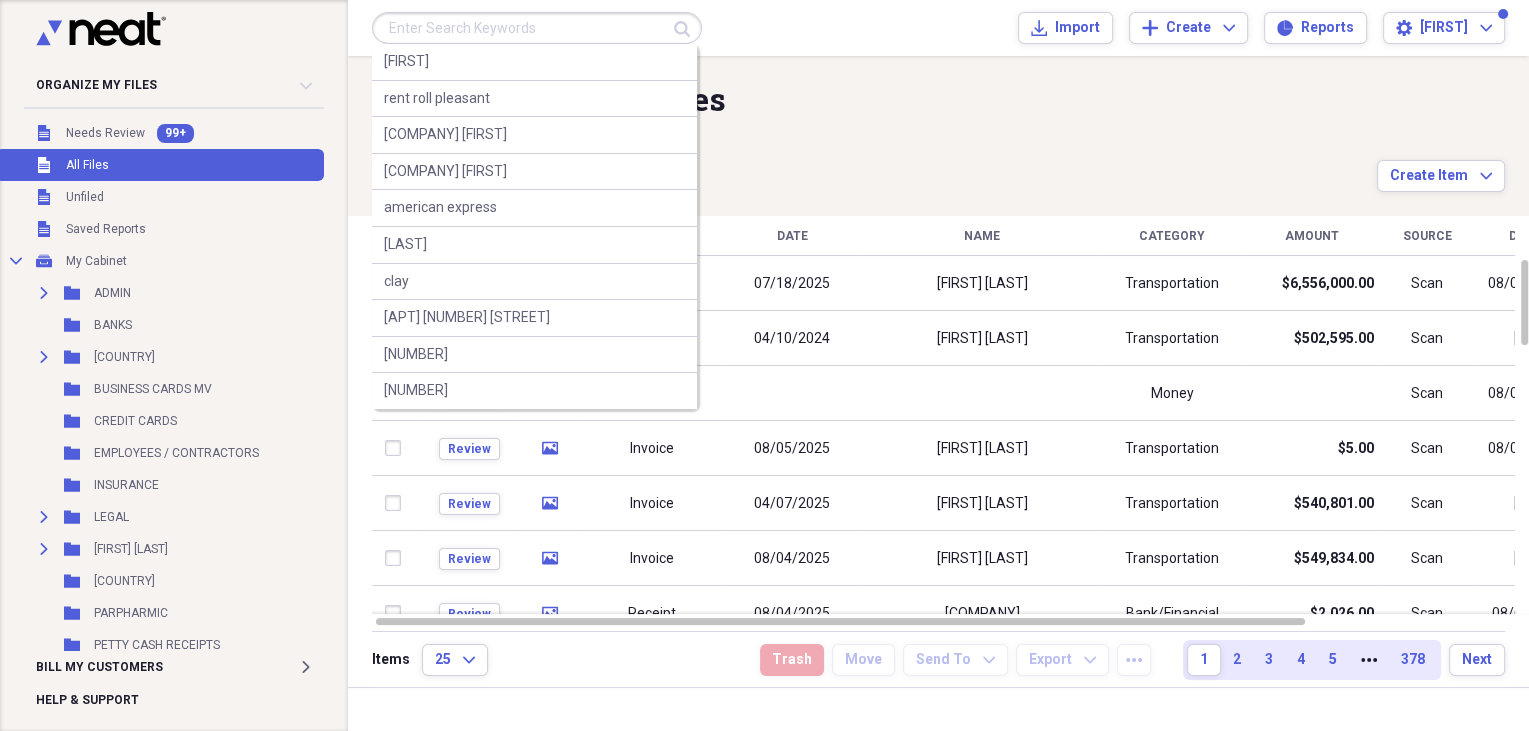 click at bounding box center (537, 28) 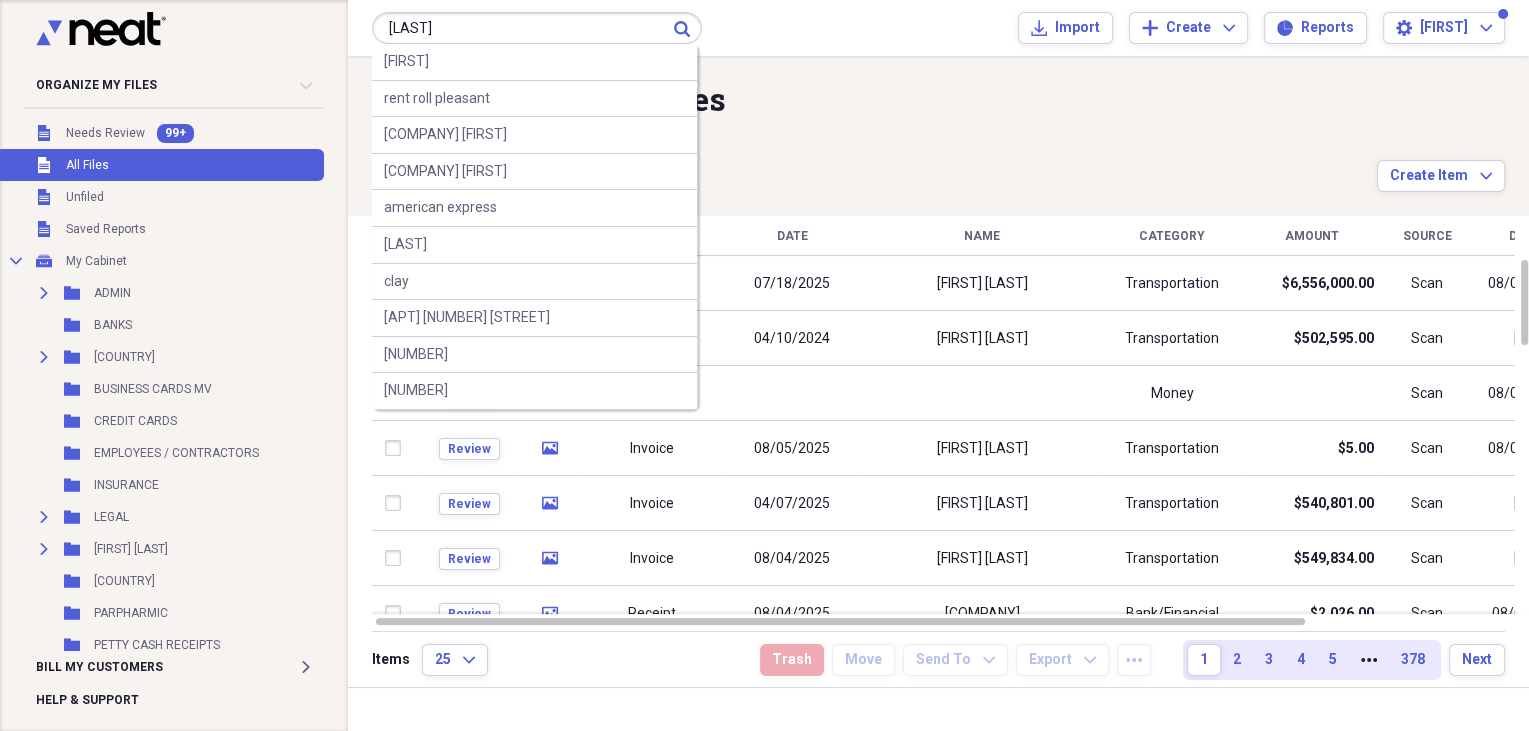 type on "[LAST]" 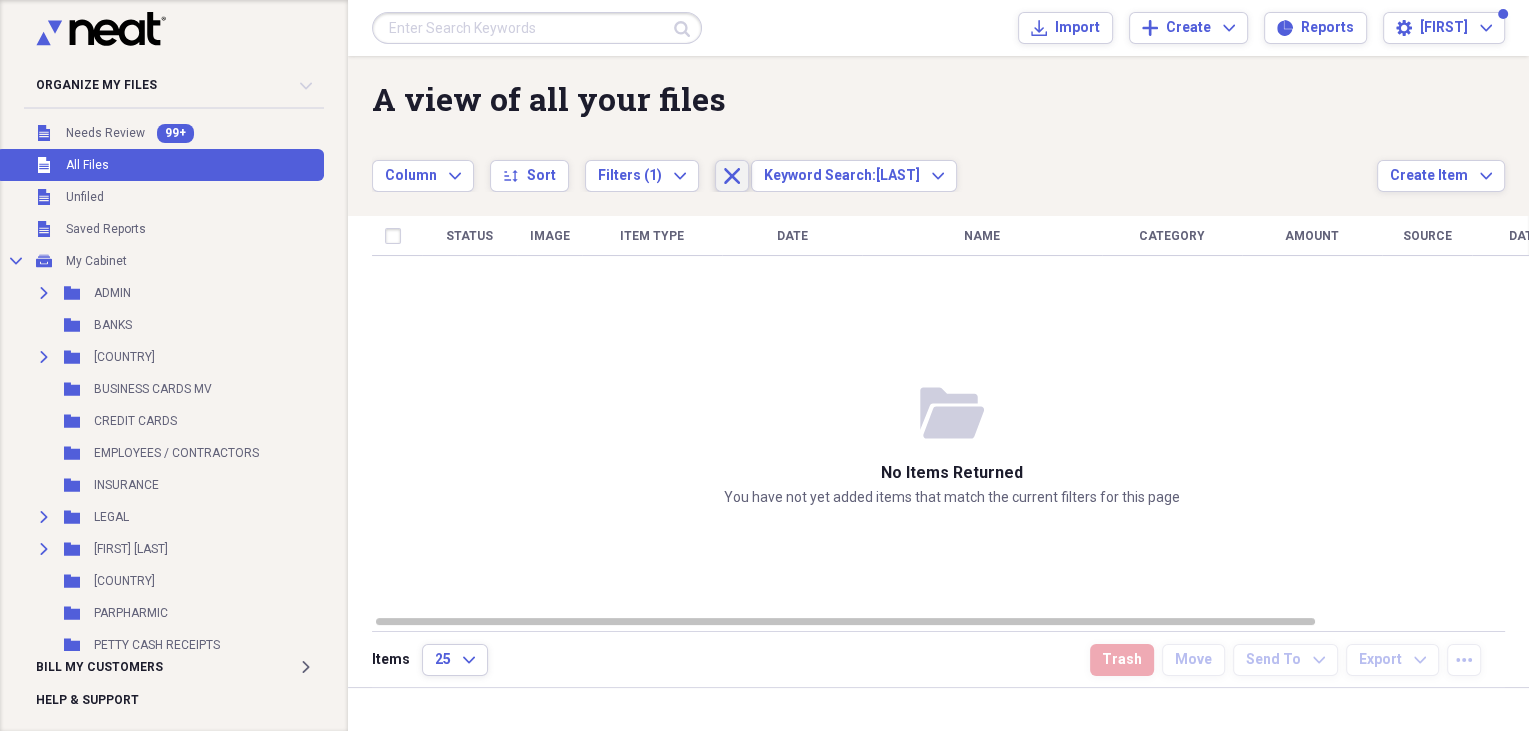 click on "Close" at bounding box center (732, 176) 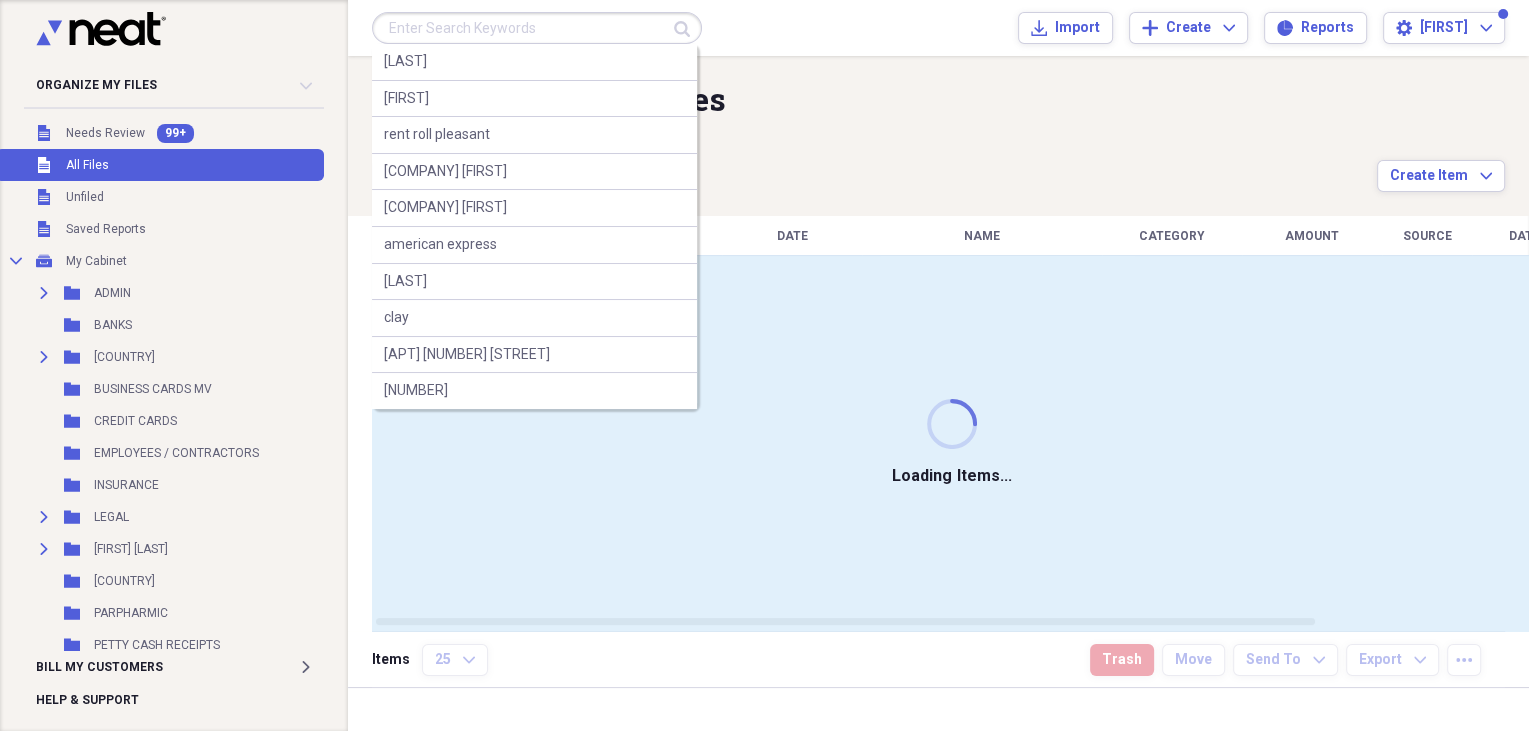 click at bounding box center [537, 28] 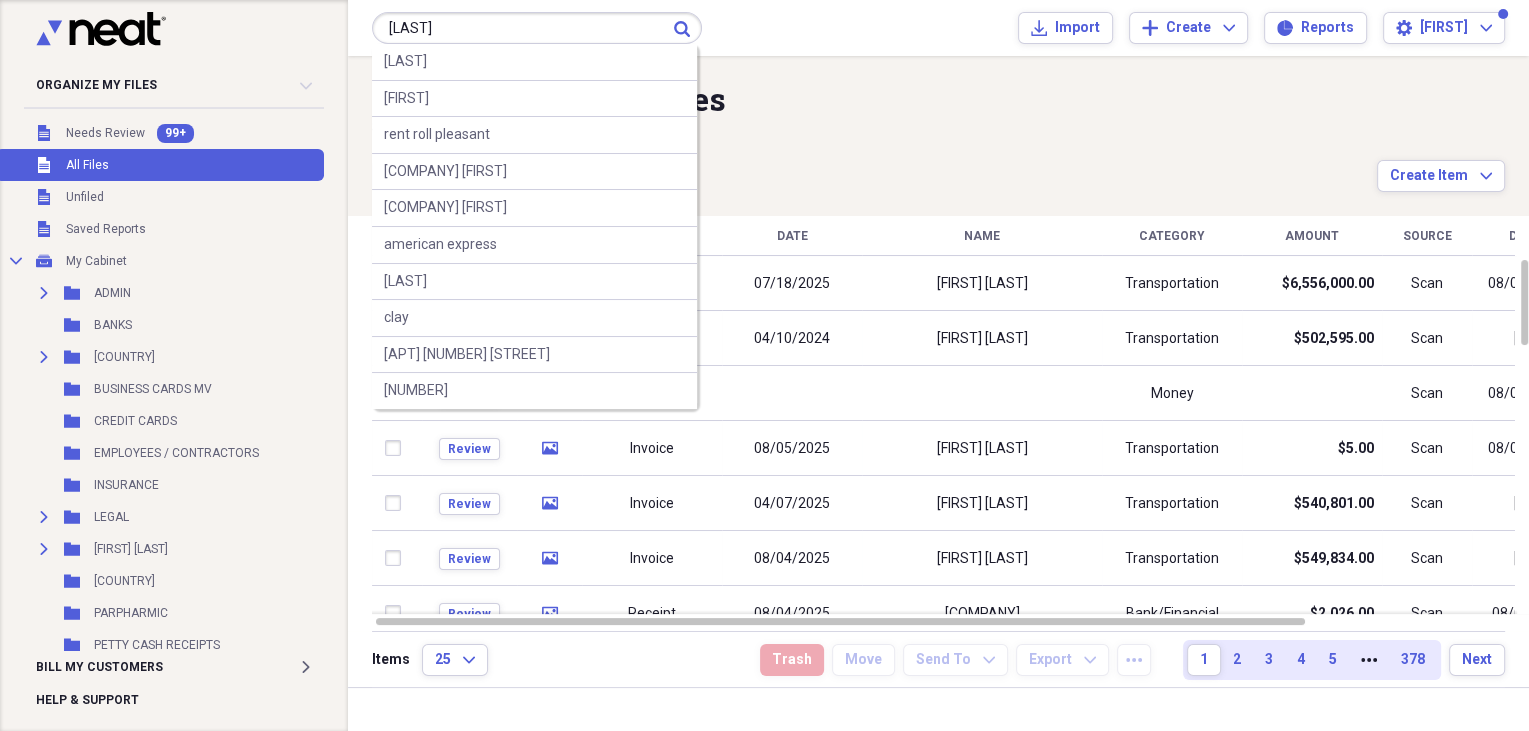 type on "[LAST]" 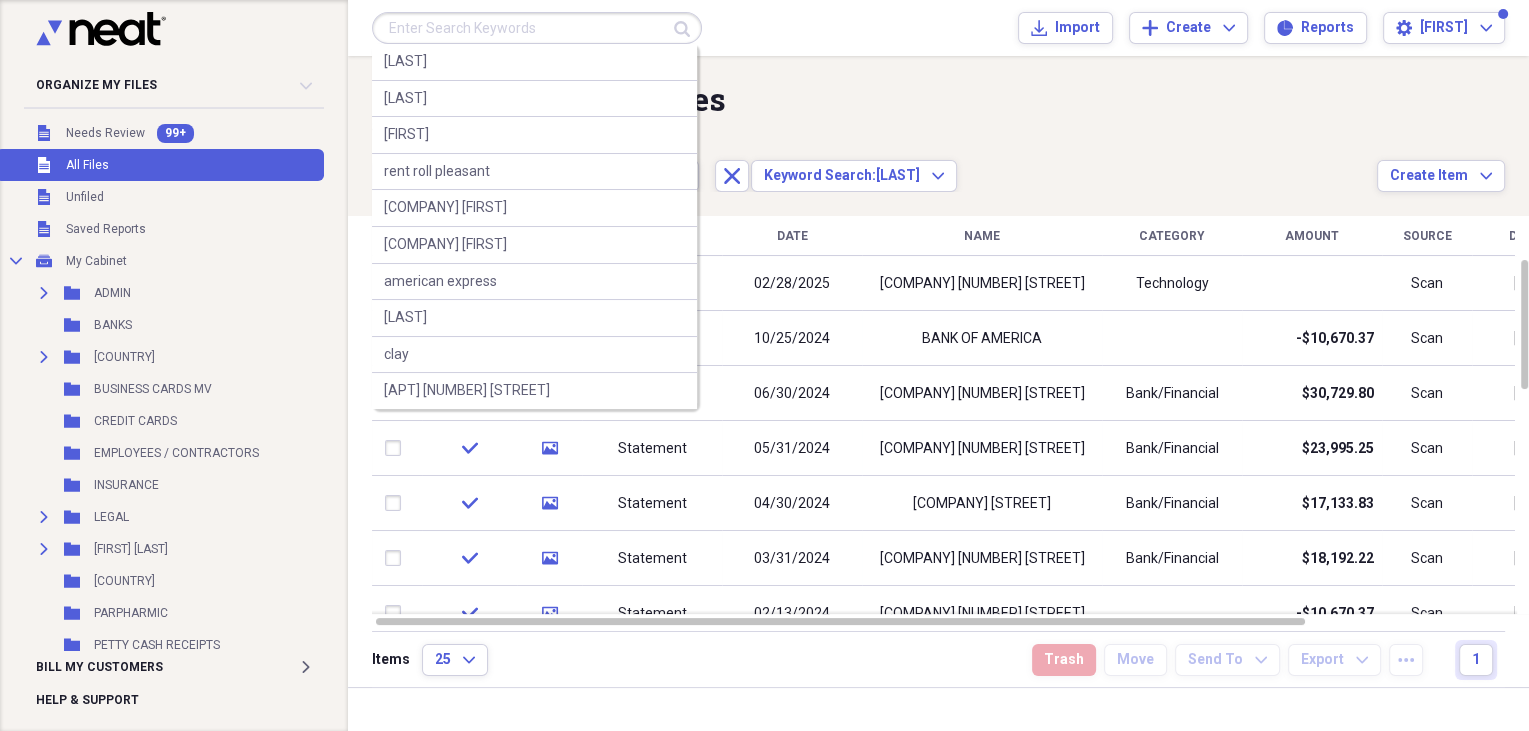 click at bounding box center (537, 28) 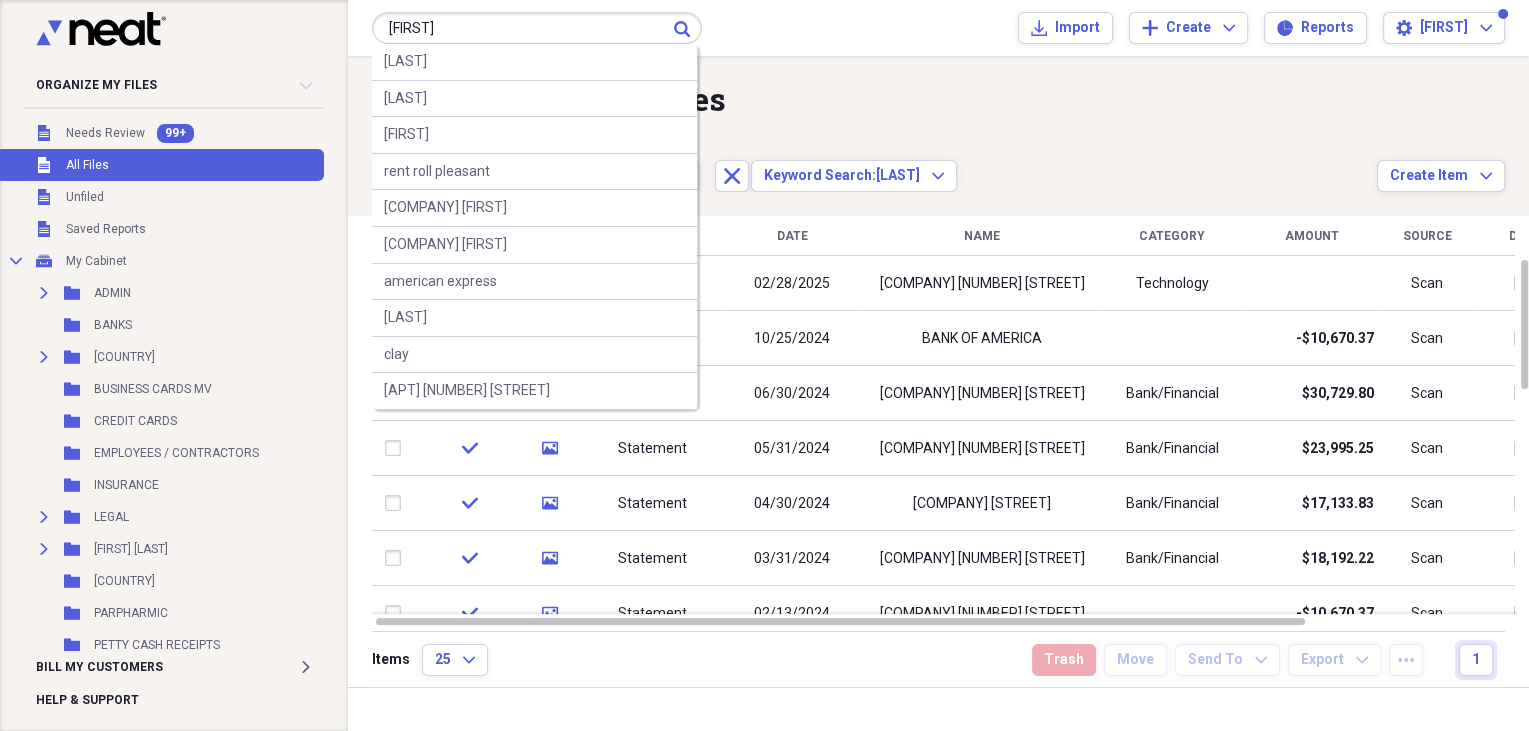 type on "[FIRST]" 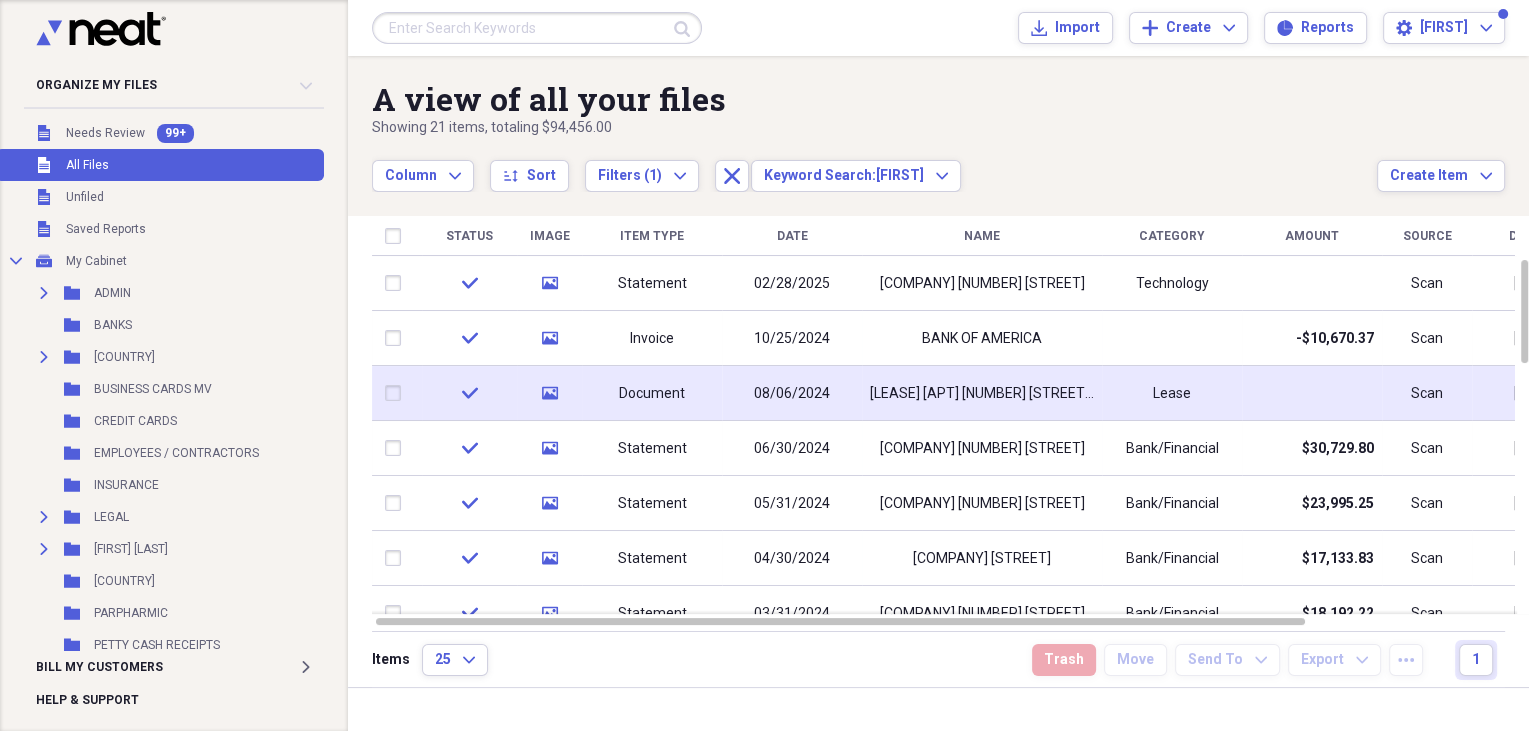 click on "[LEASE] [APT] [NUMBER] [STREET] [FIRST]" at bounding box center (982, 394) 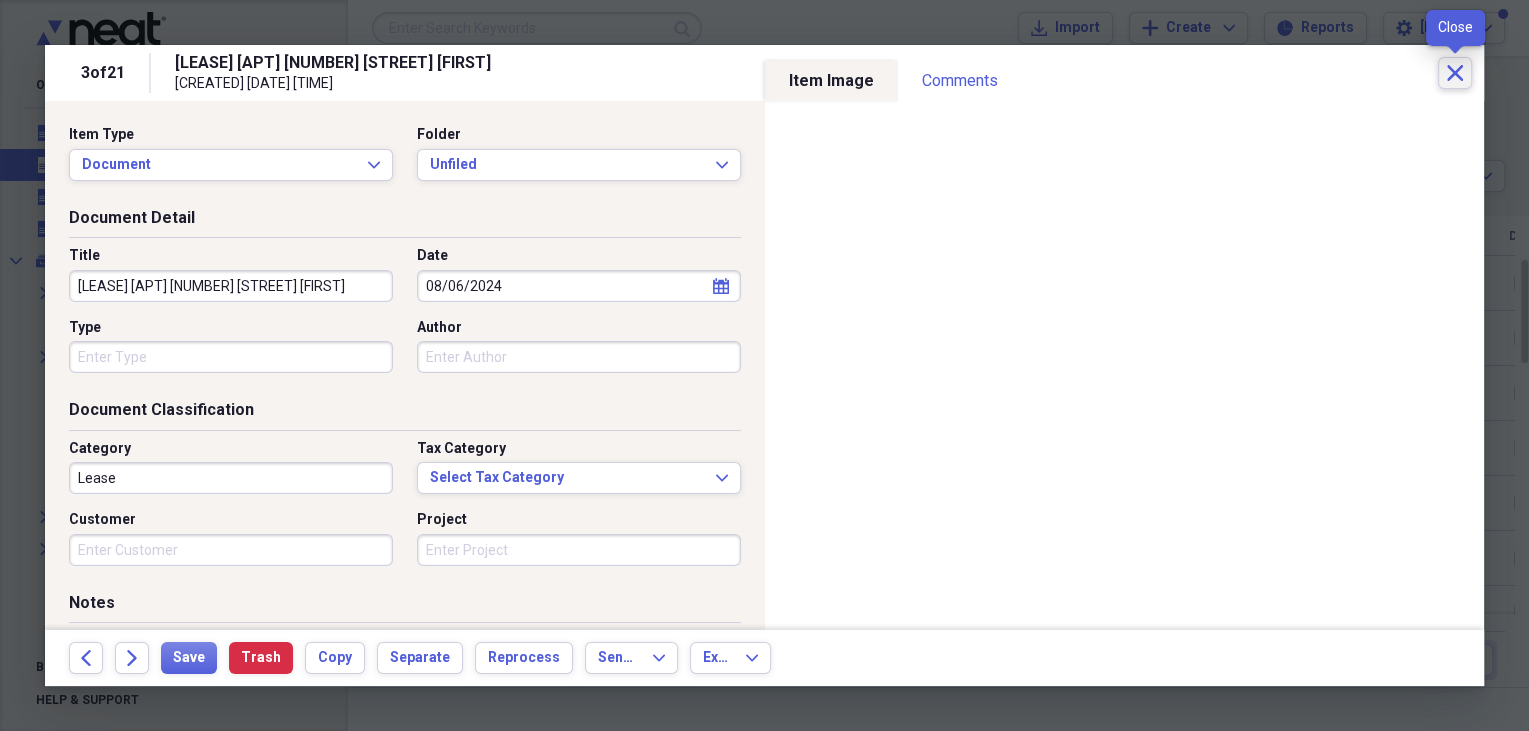 click on "Close" 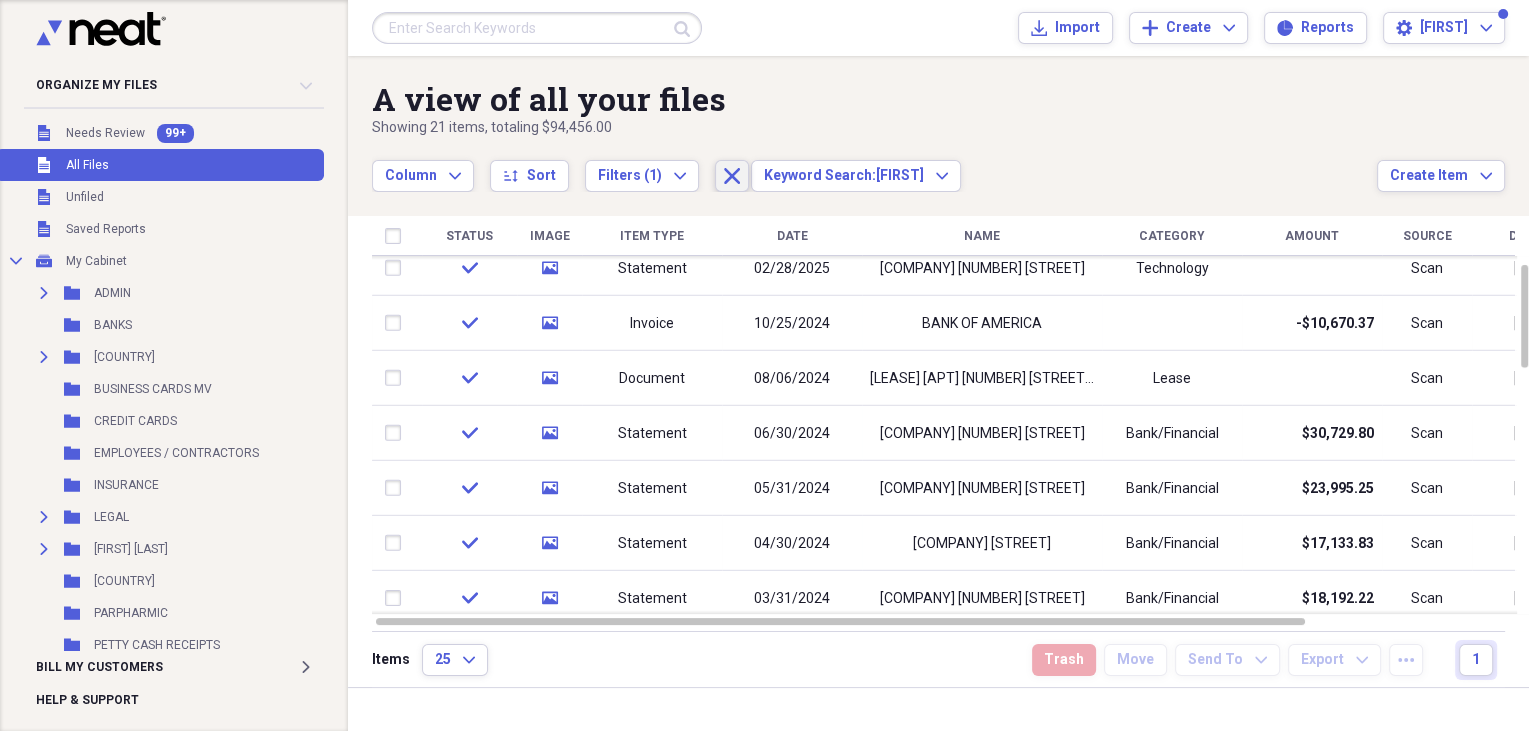 click on "Close" 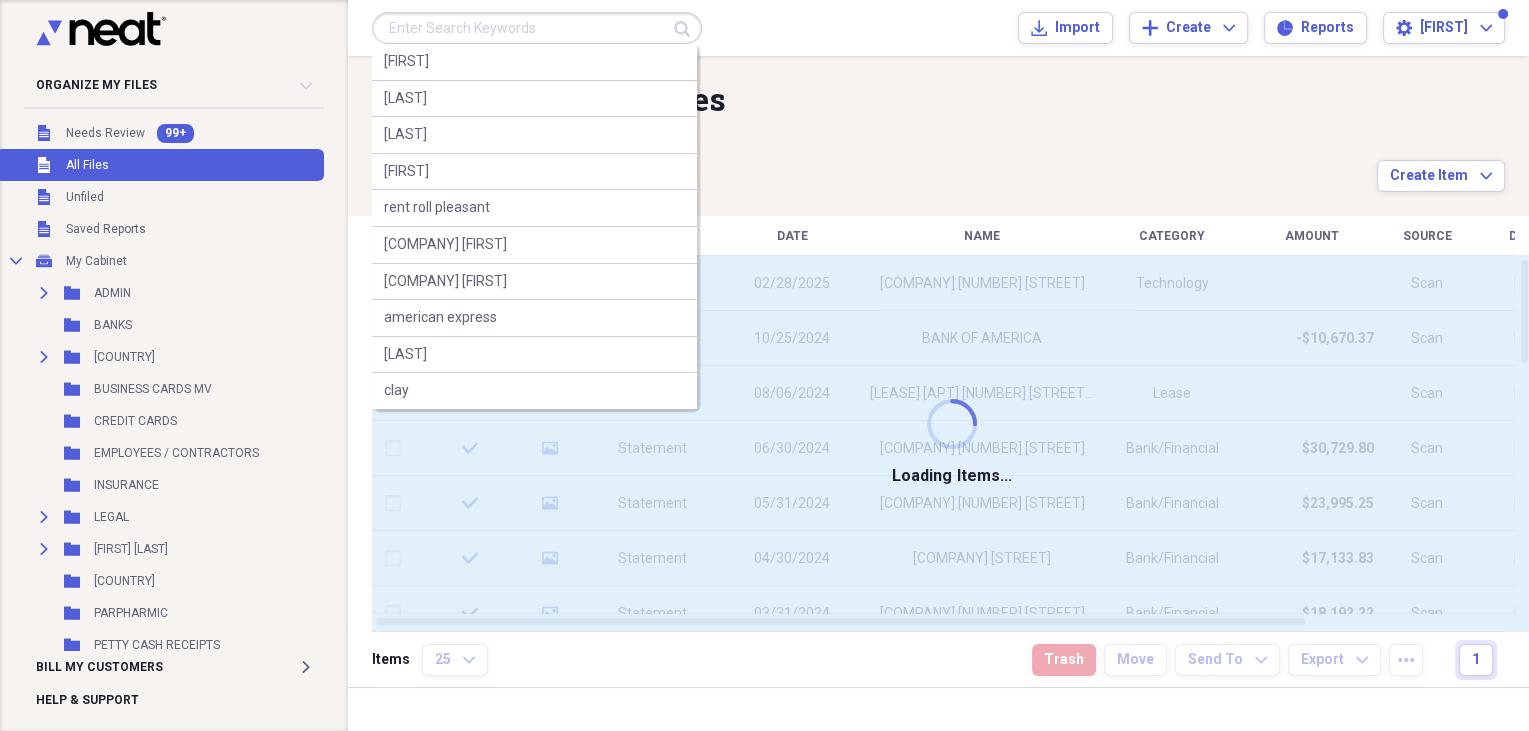 click at bounding box center [537, 28] 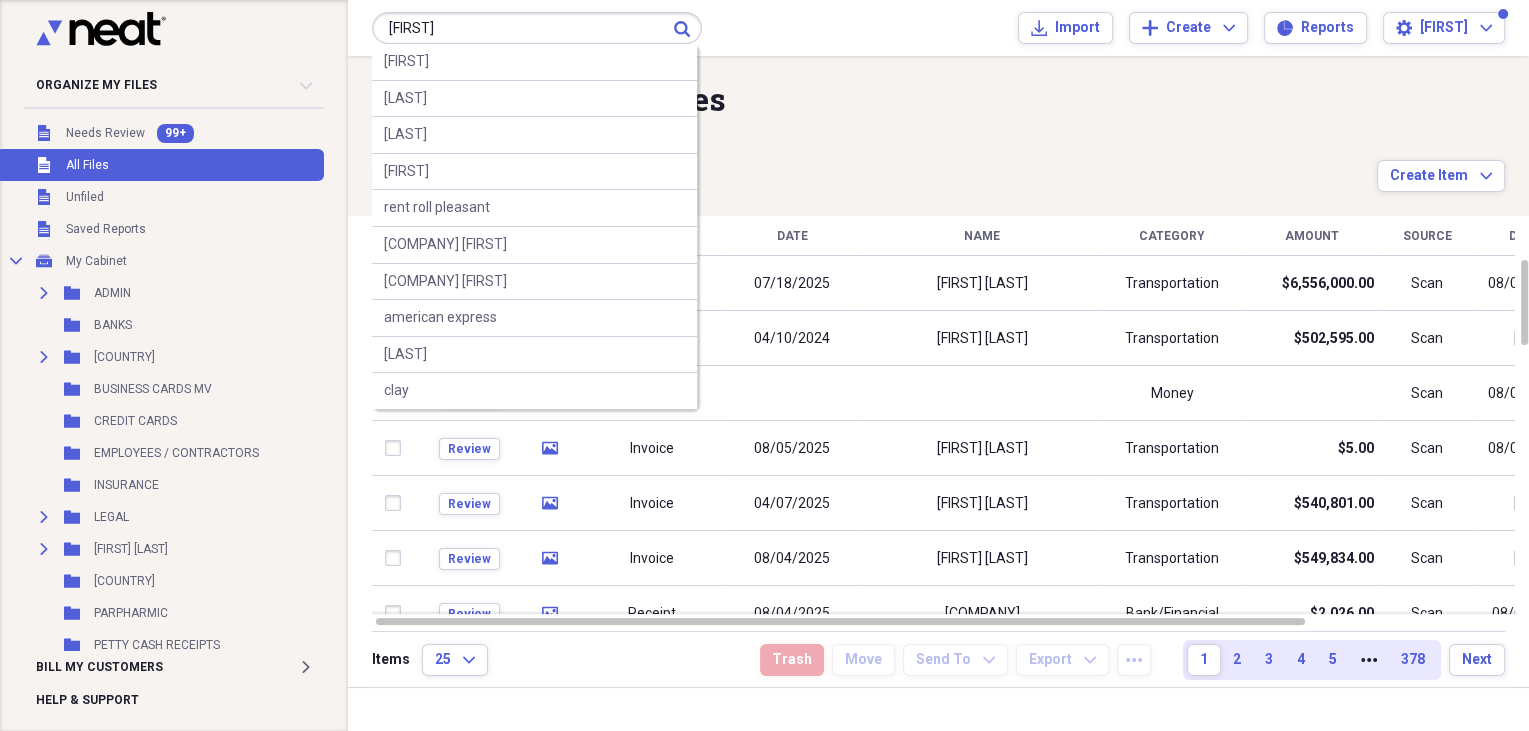 type on "JASMINE" 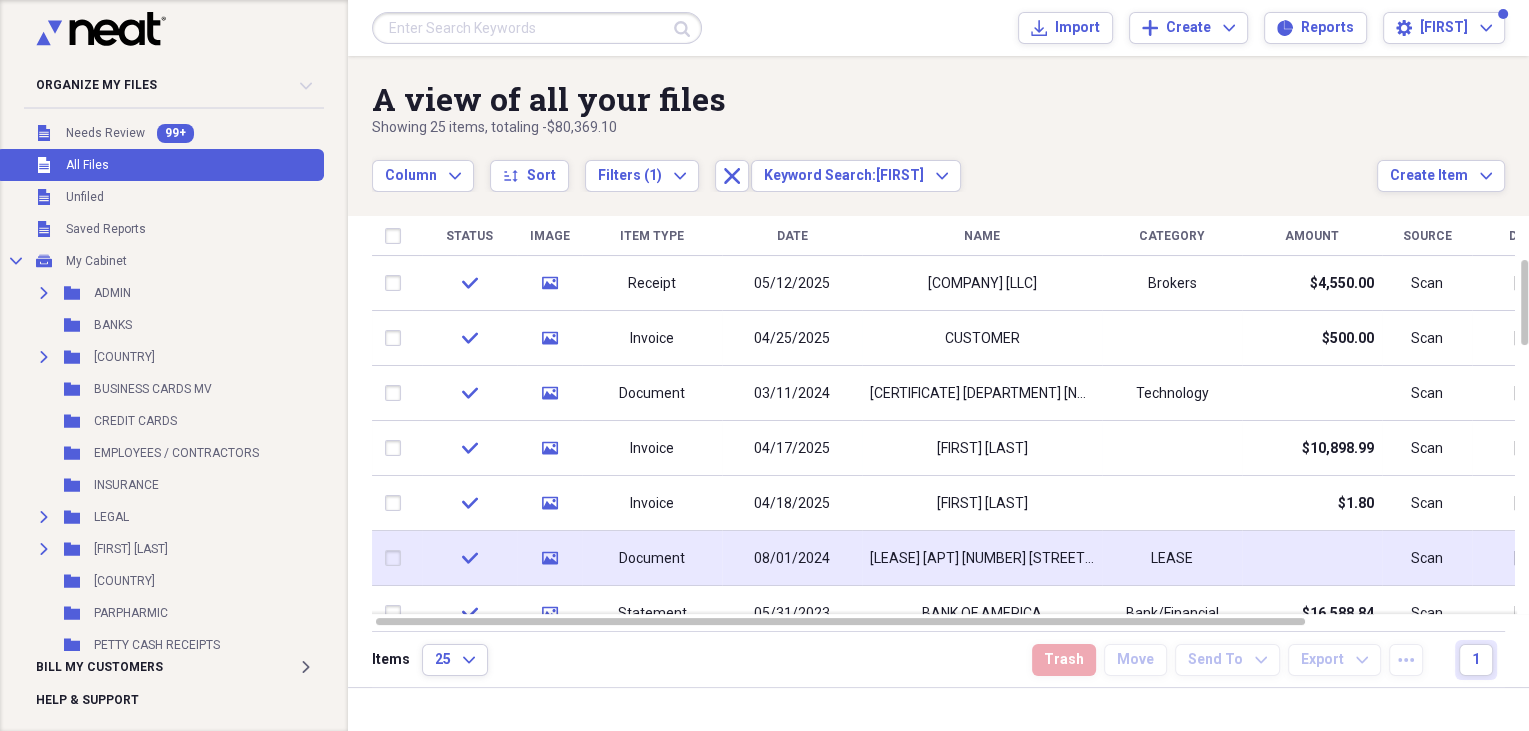 click on "LEASE APT 3 BROADWAY [NAME]" at bounding box center [982, 559] 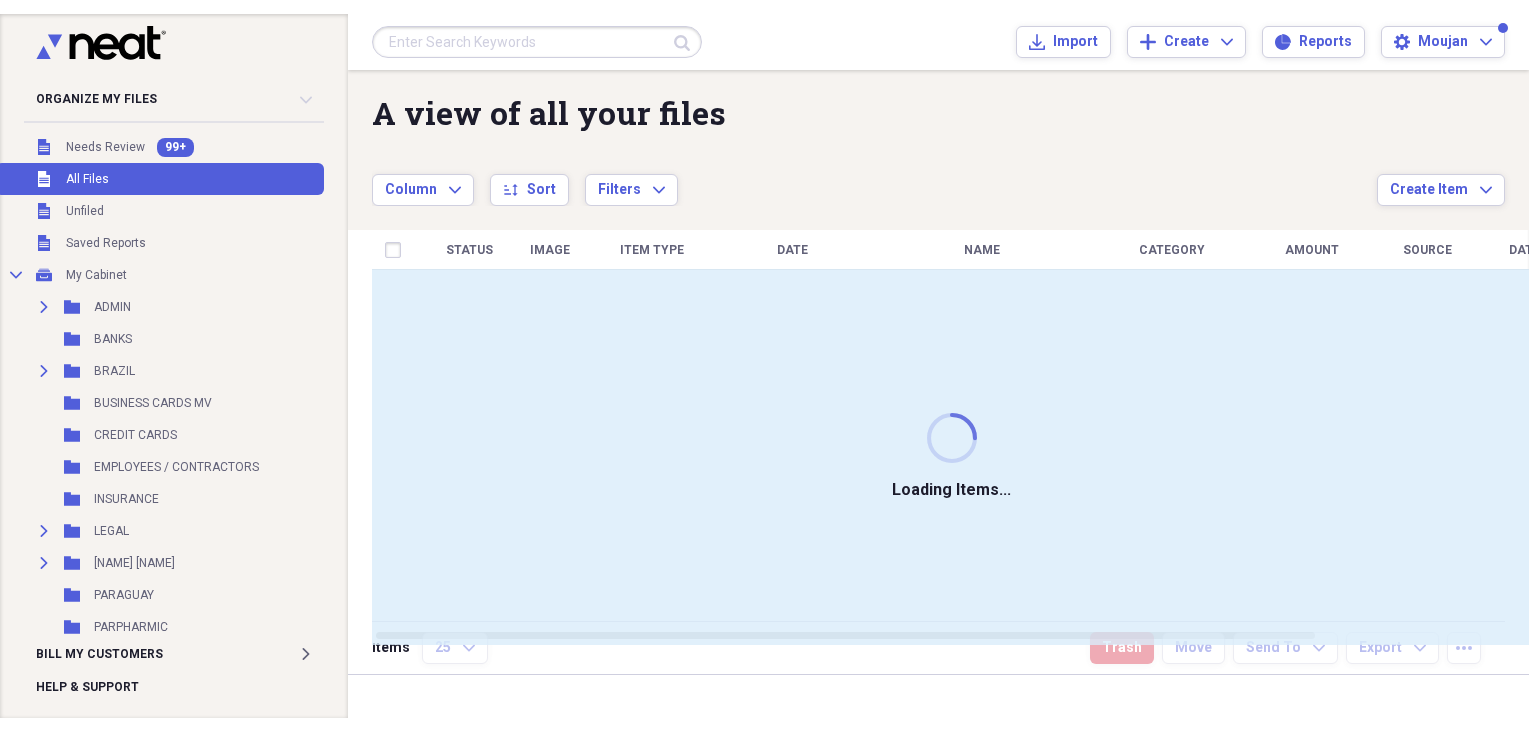 scroll, scrollTop: 0, scrollLeft: 0, axis: both 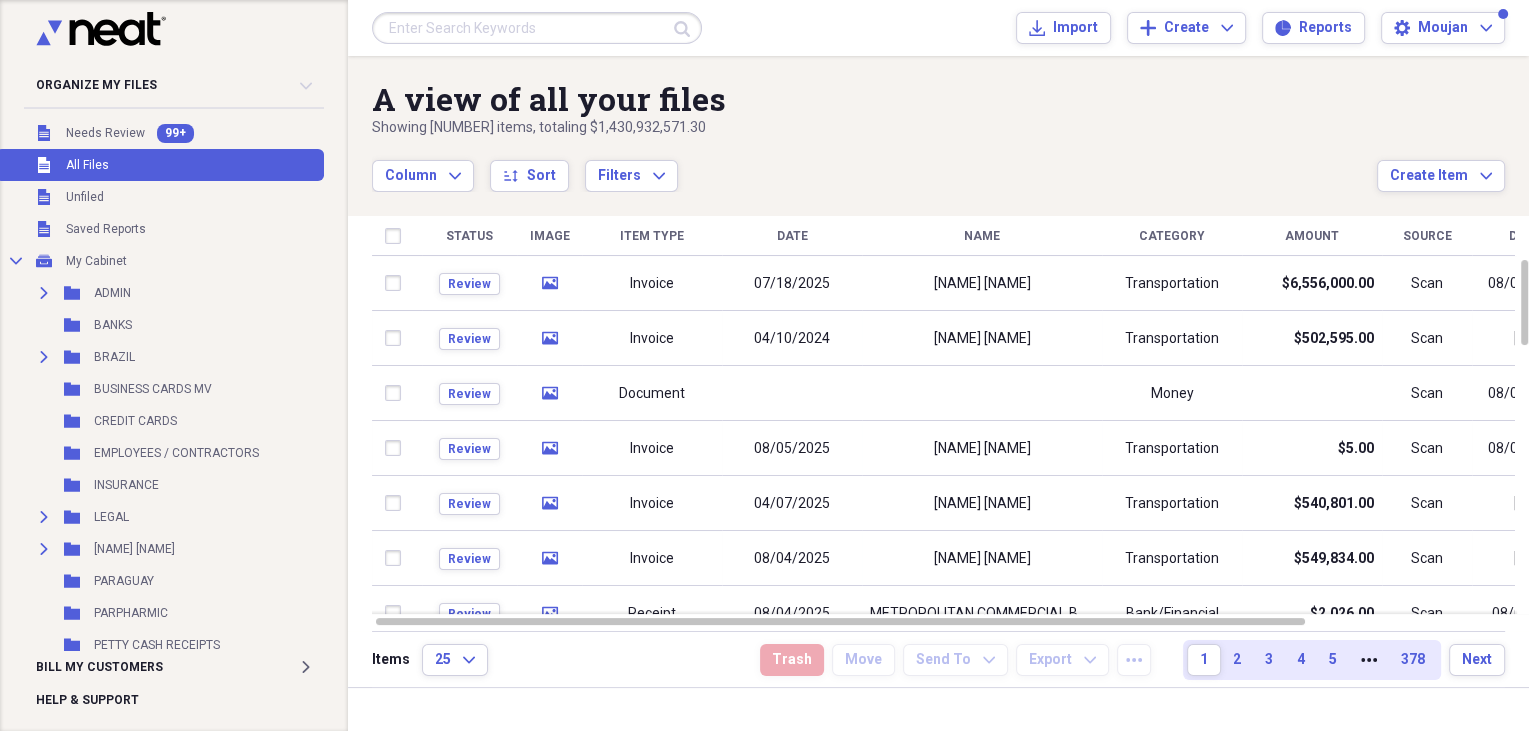 click at bounding box center (537, 28) 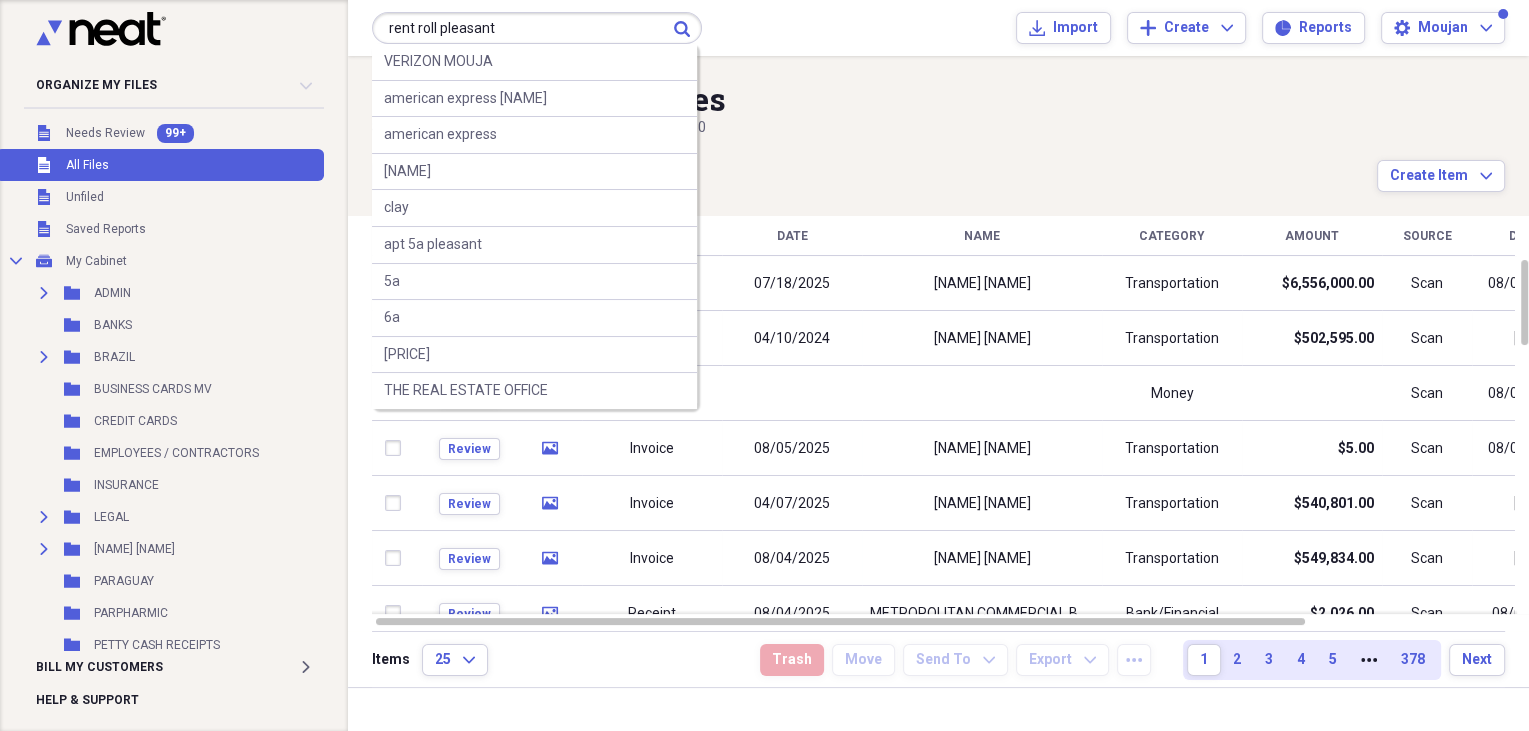 type on "rent roll pleasant" 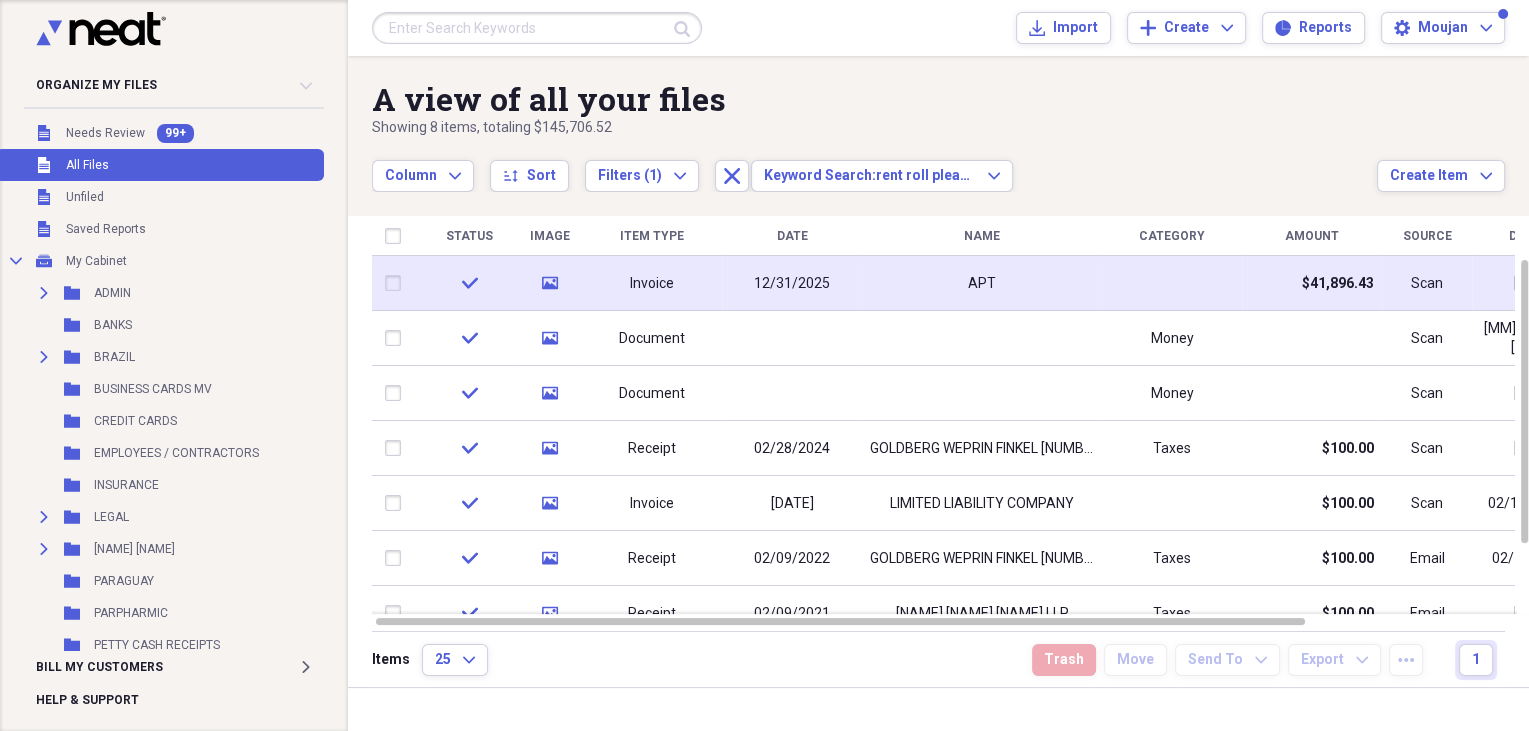 click on "APT" at bounding box center [982, 283] 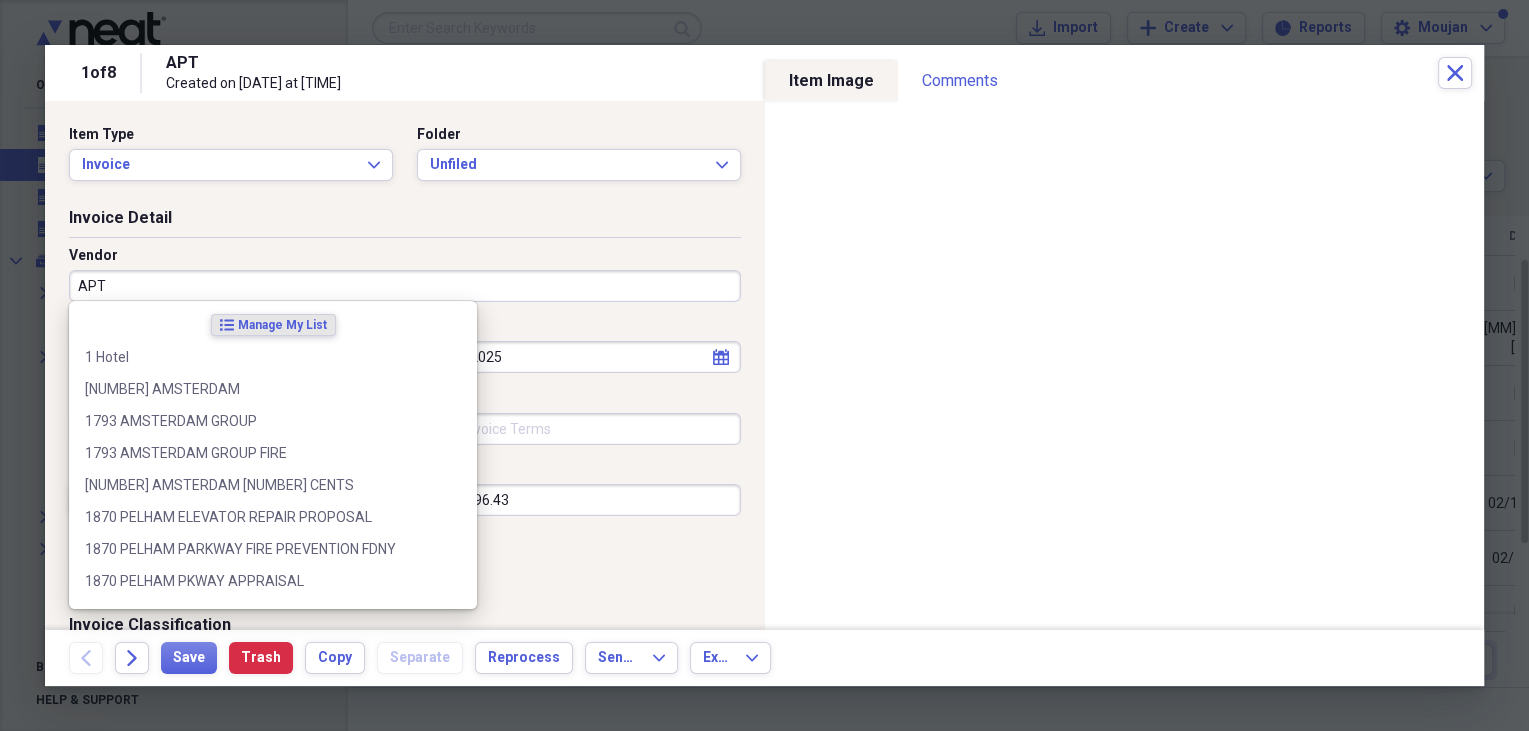 click on "APT" at bounding box center [405, 286] 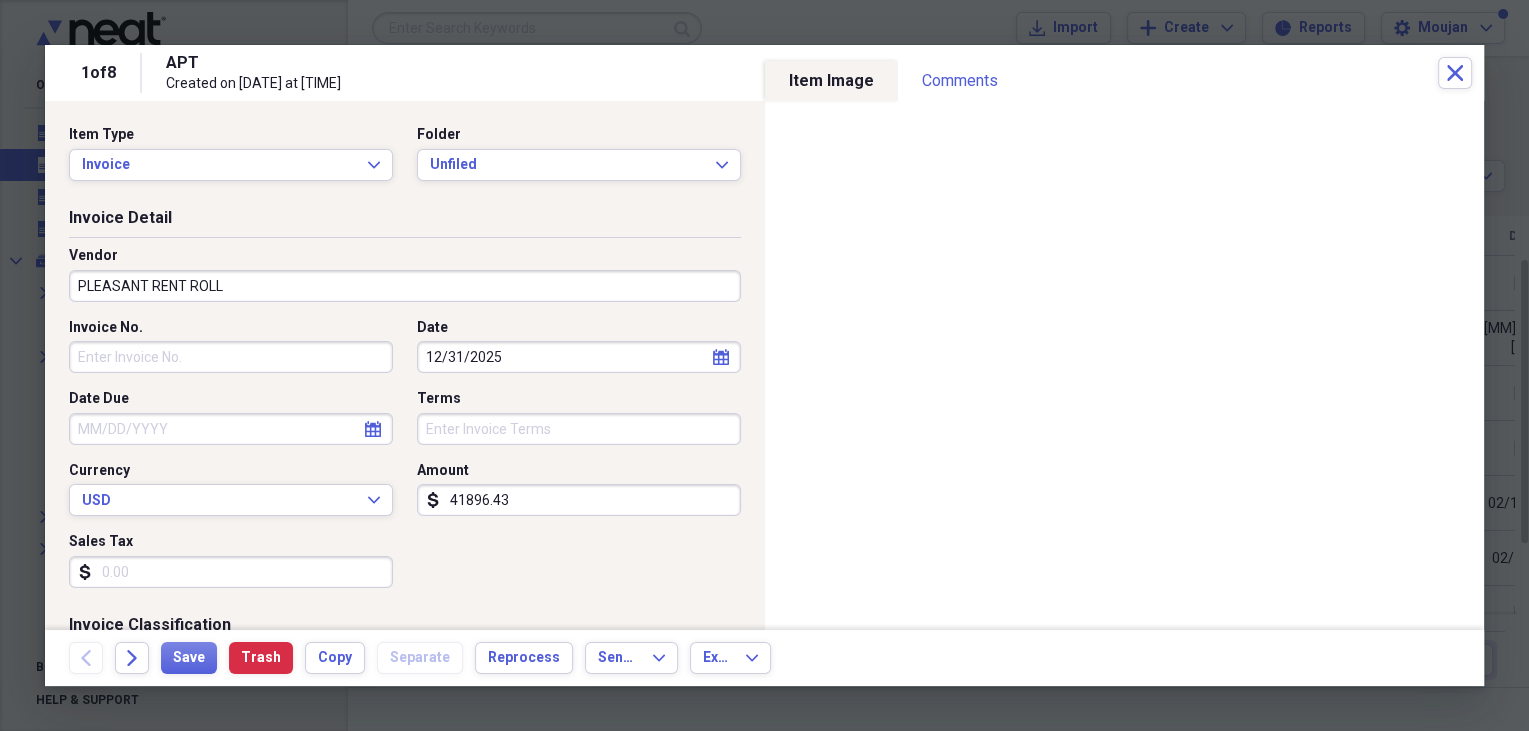 type on "PLEASANT RENT ROLL" 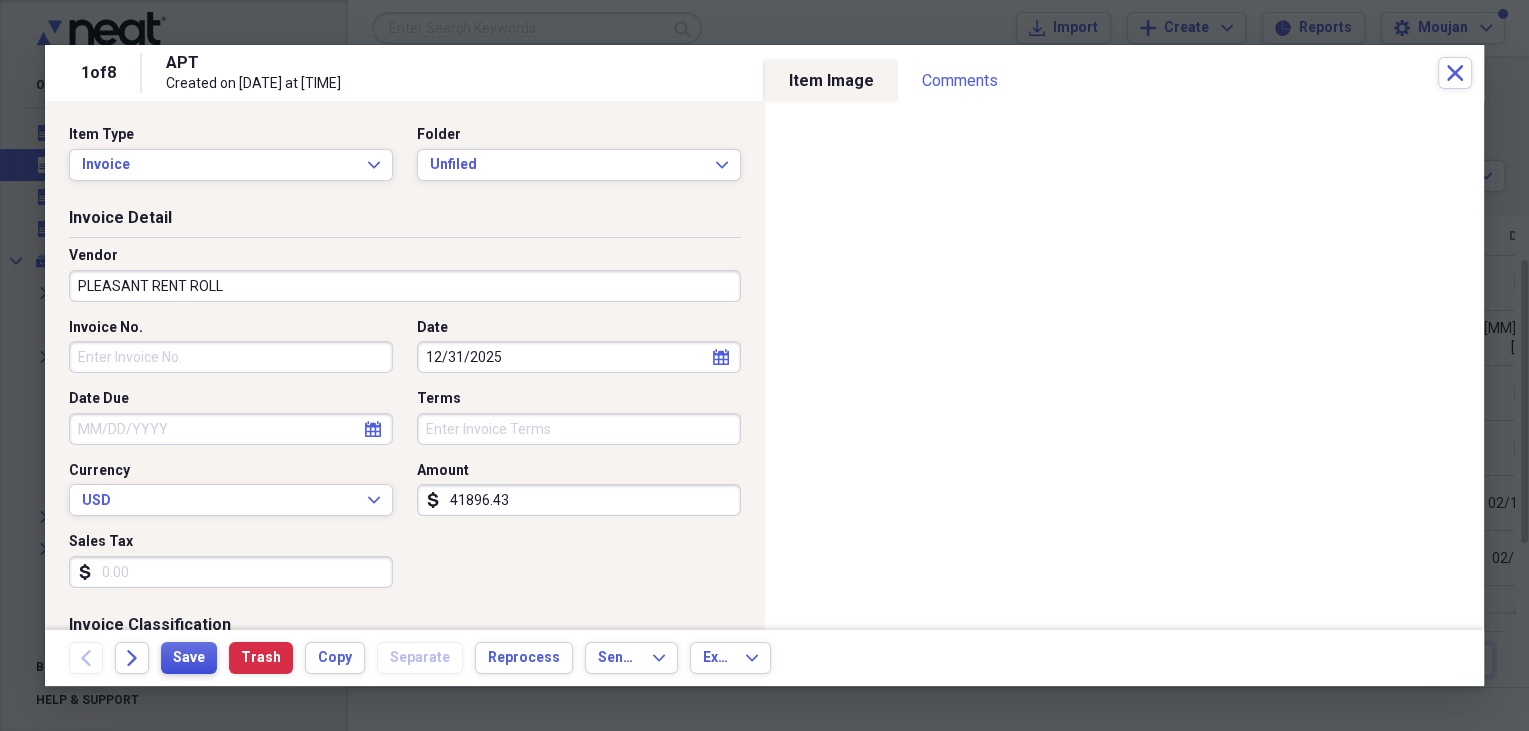 click on "Save" at bounding box center [189, 658] 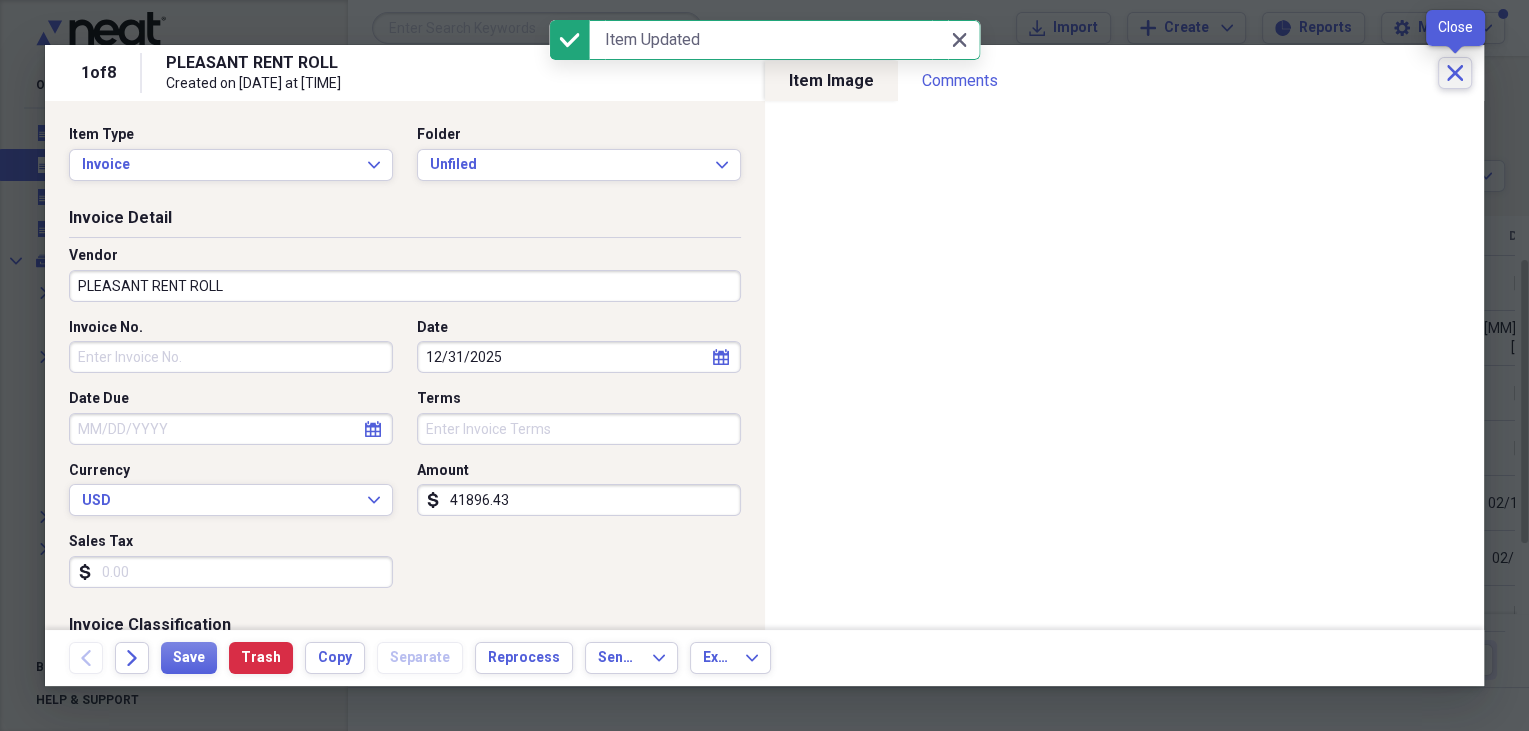click on "Close" at bounding box center [1455, 73] 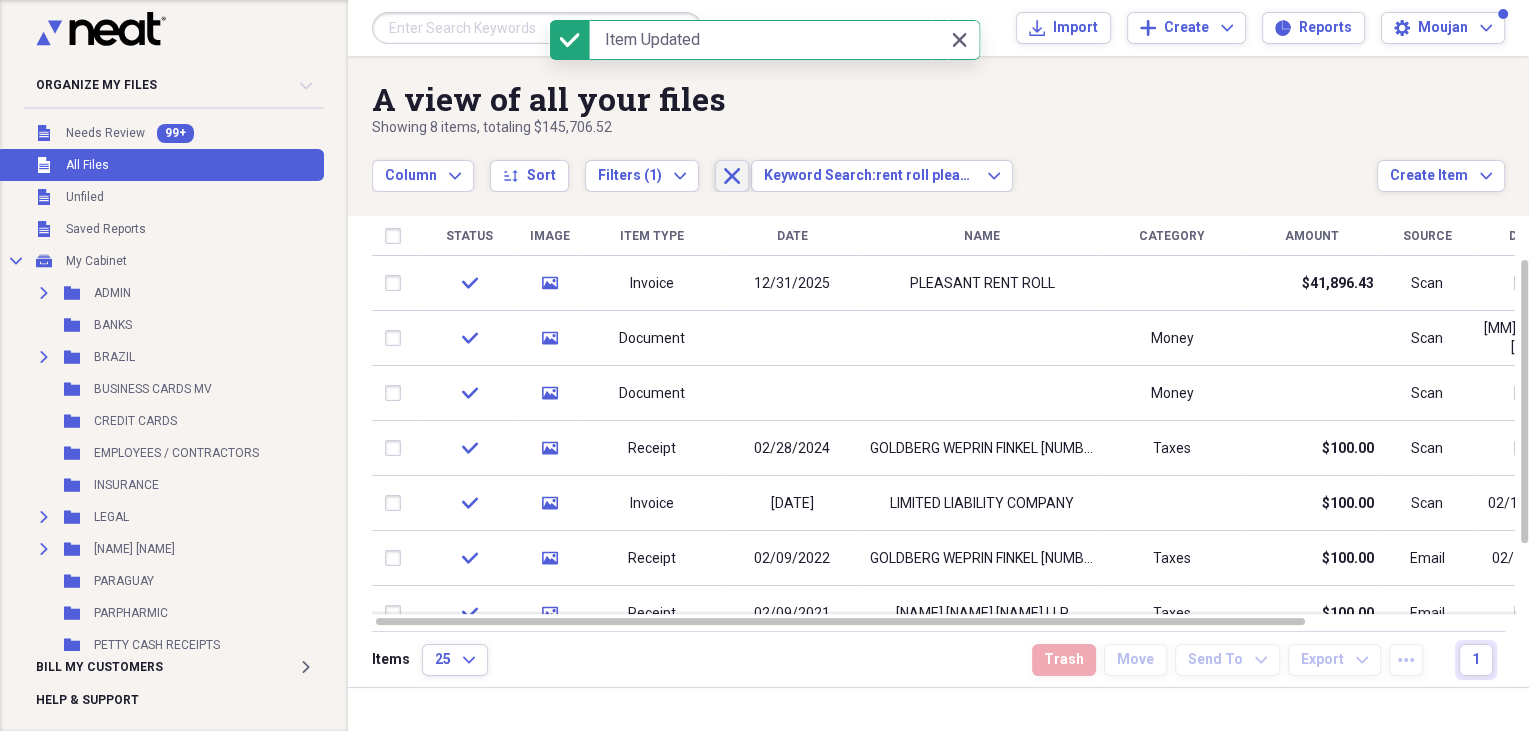 click on "Close" 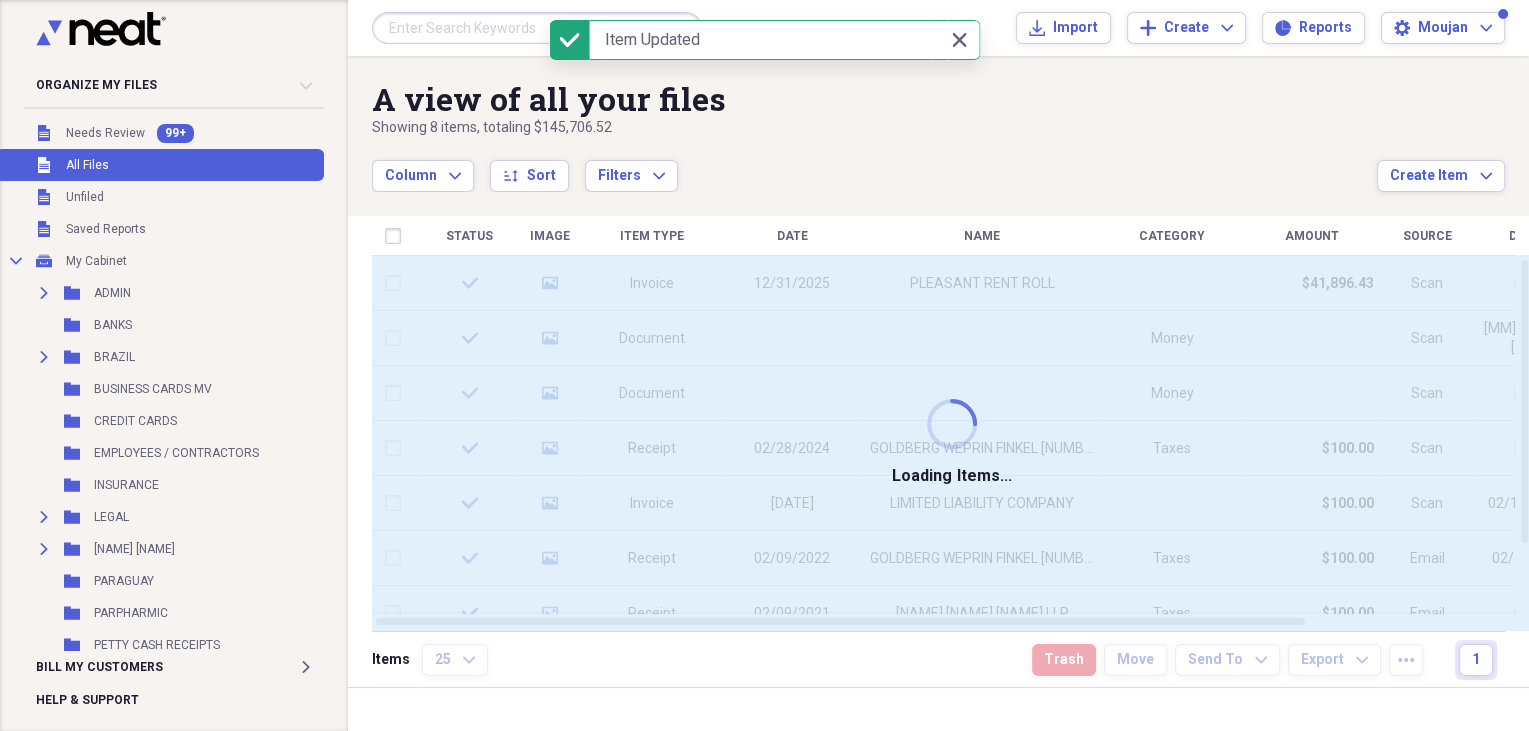 click at bounding box center (537, 28) 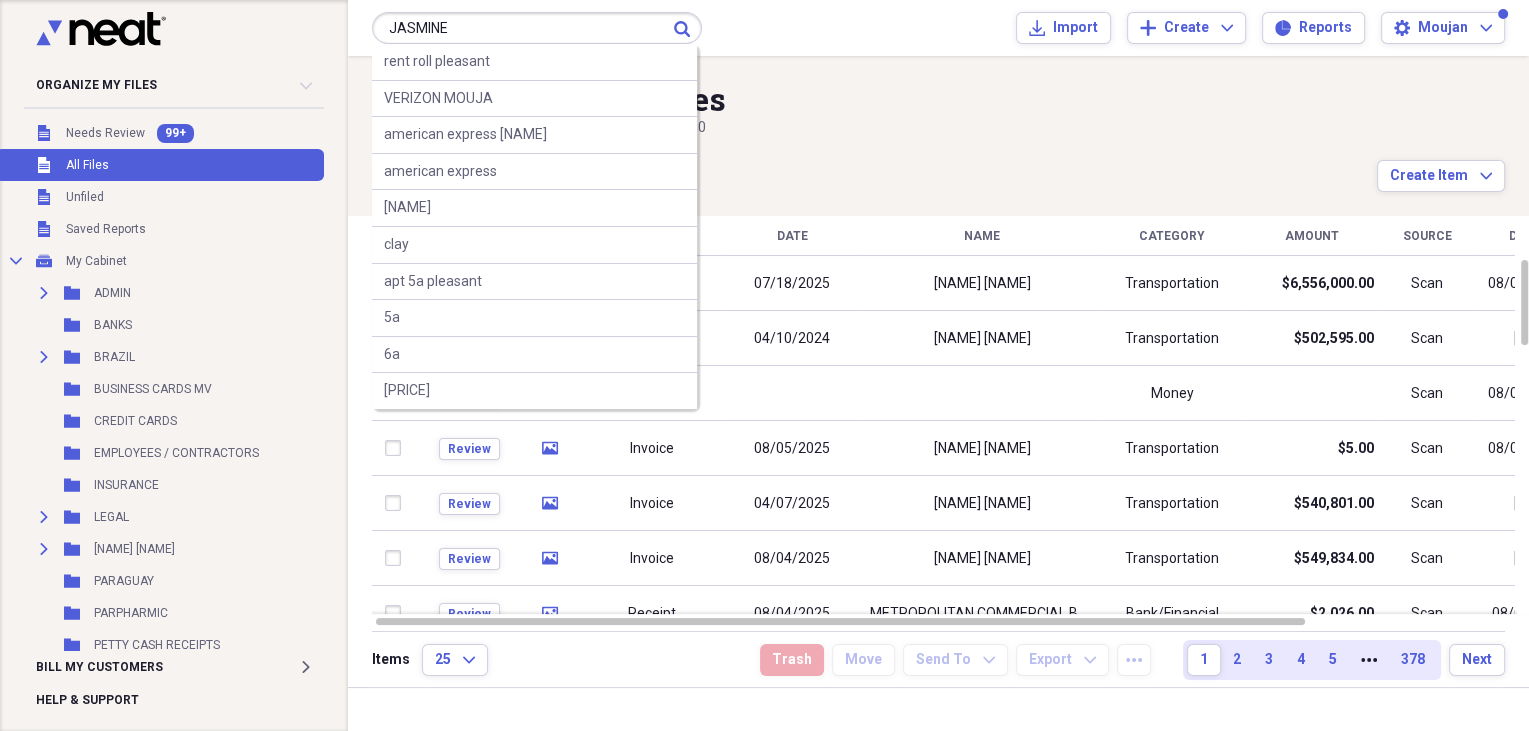 type on "JASMINE" 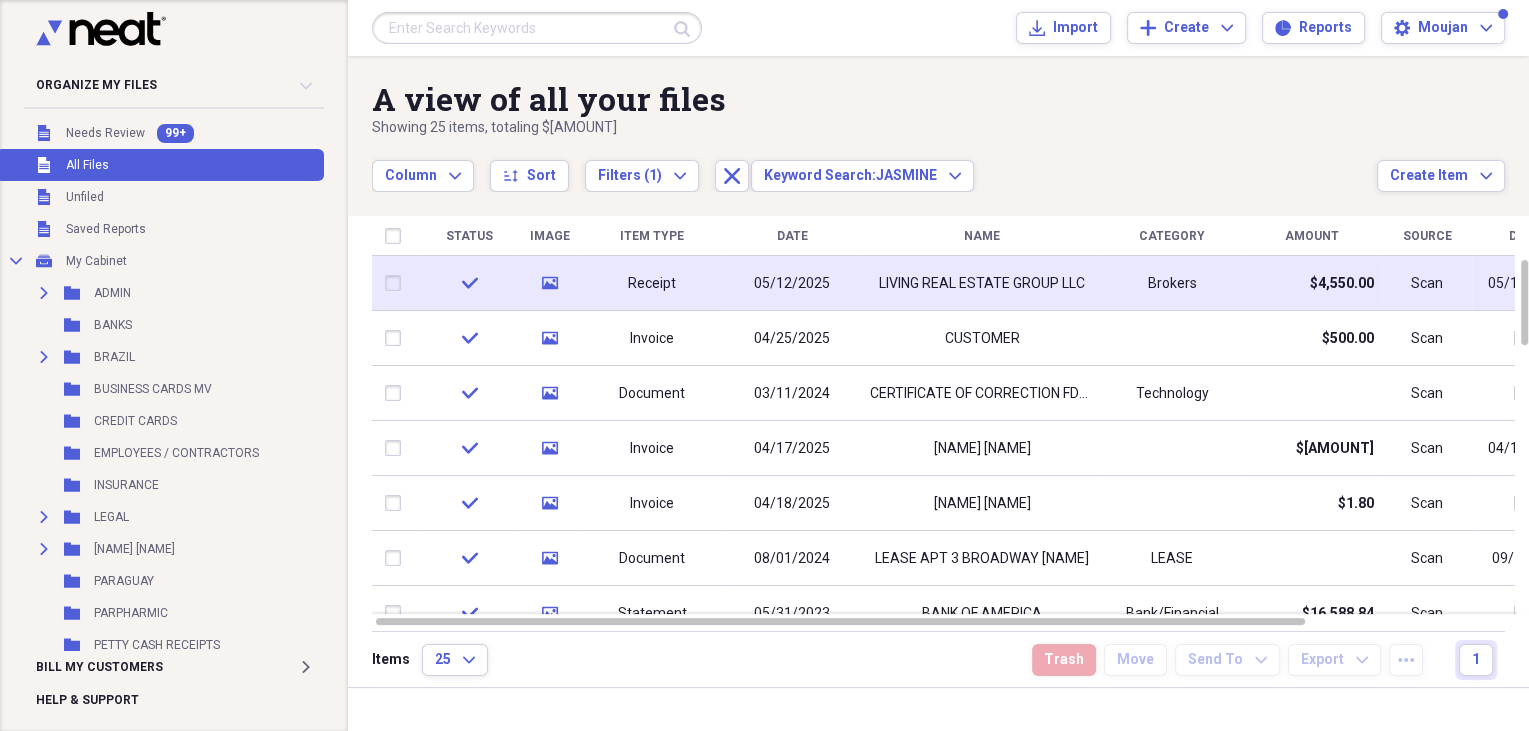 click on "05/12/2025" at bounding box center (792, 283) 